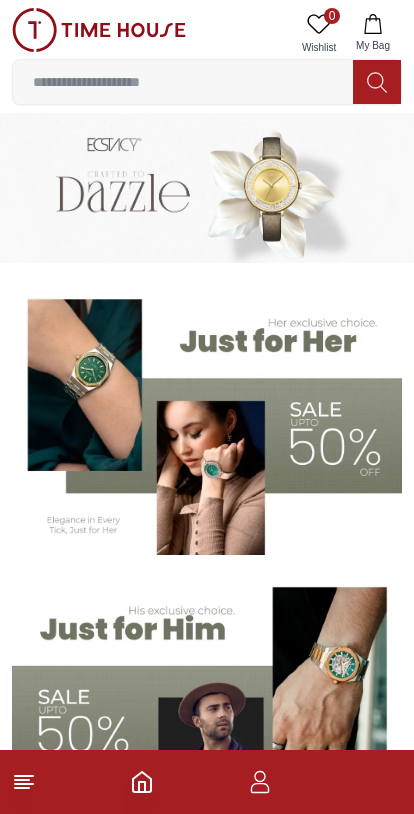 scroll, scrollTop: 0, scrollLeft: 0, axis: both 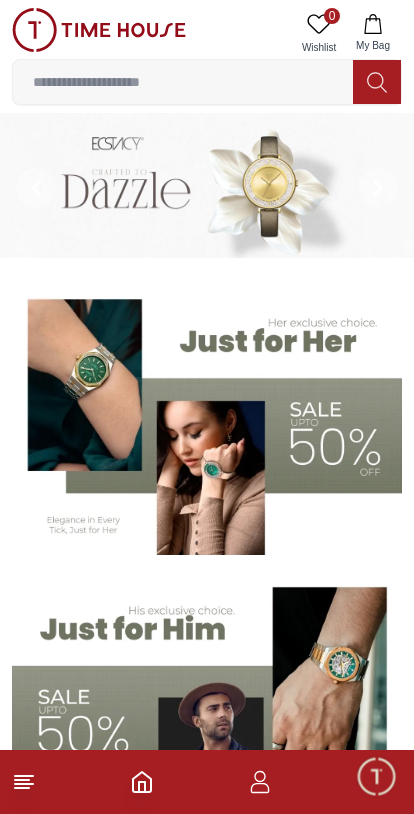 click 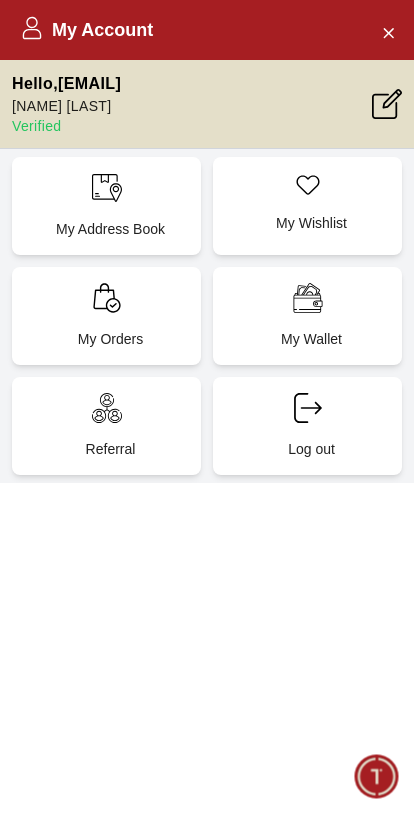 click on "My Orders" at bounding box center [106, 316] 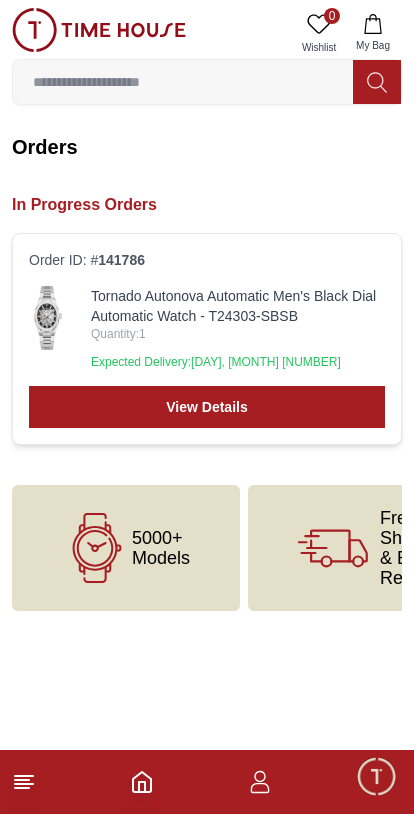 click on "View Details" at bounding box center [207, 407] 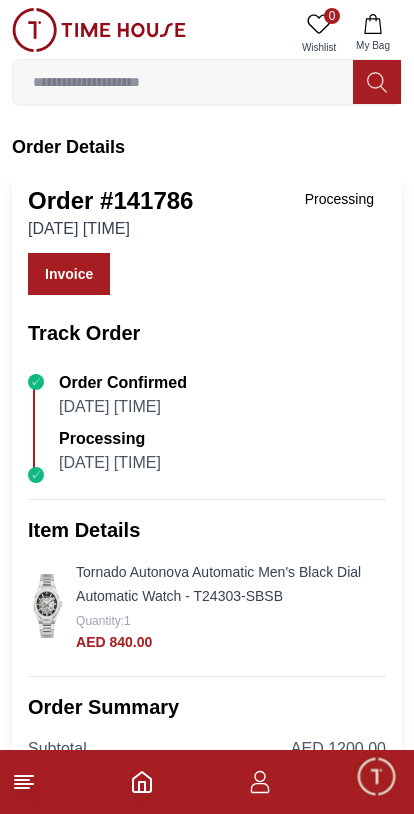 scroll, scrollTop: 0, scrollLeft: 0, axis: both 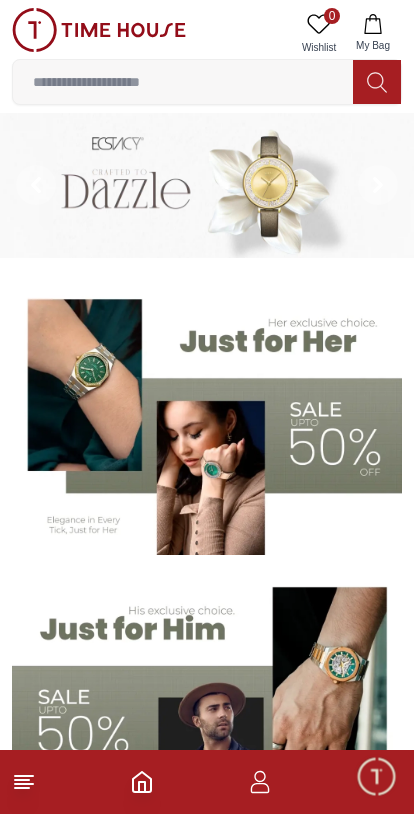 click 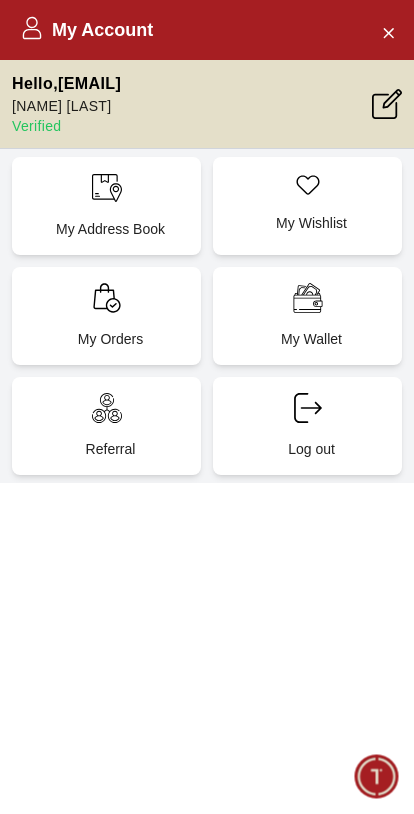 click on "My Orders" at bounding box center (106, 316) 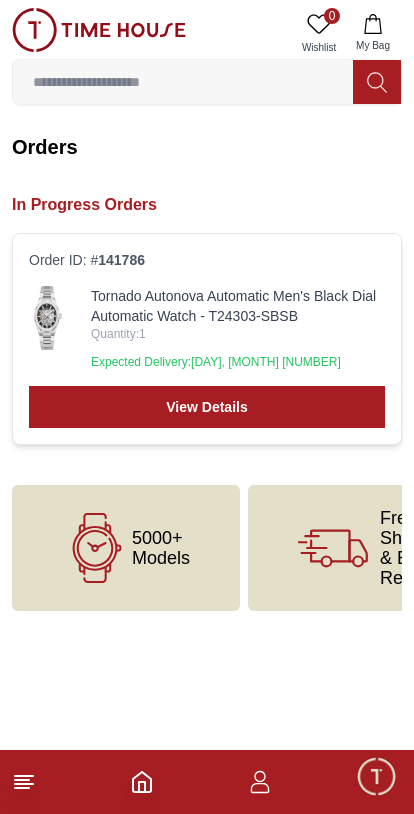 click 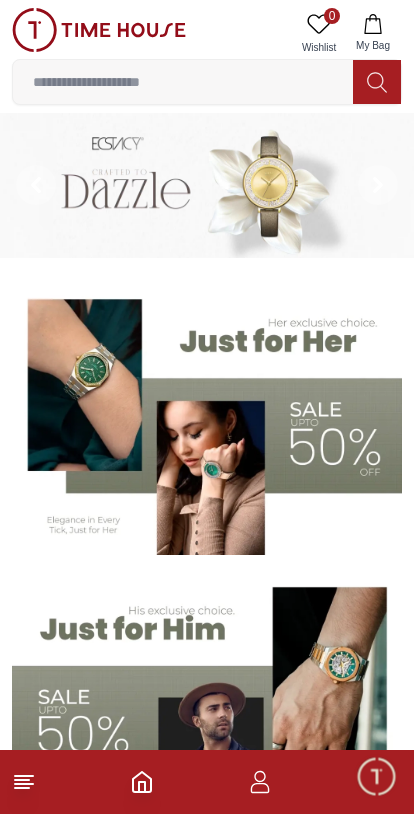 click 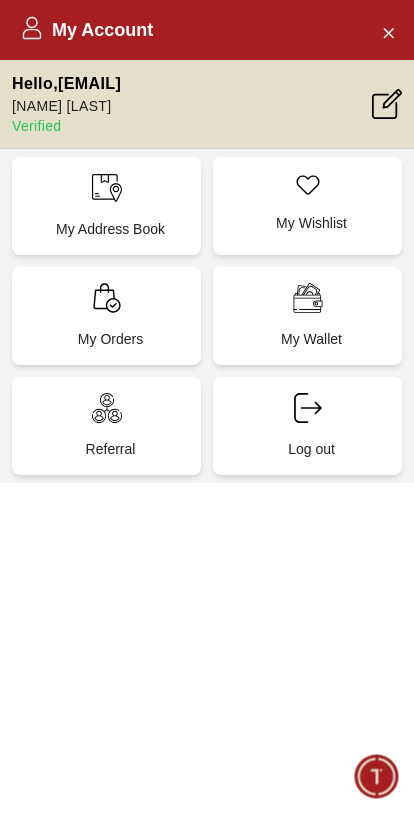 click on "My Orders" at bounding box center (106, 316) 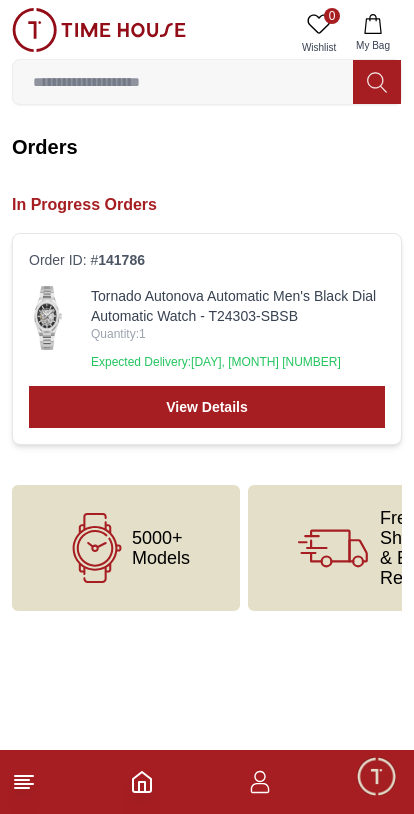 click on "View Details" at bounding box center [207, 407] 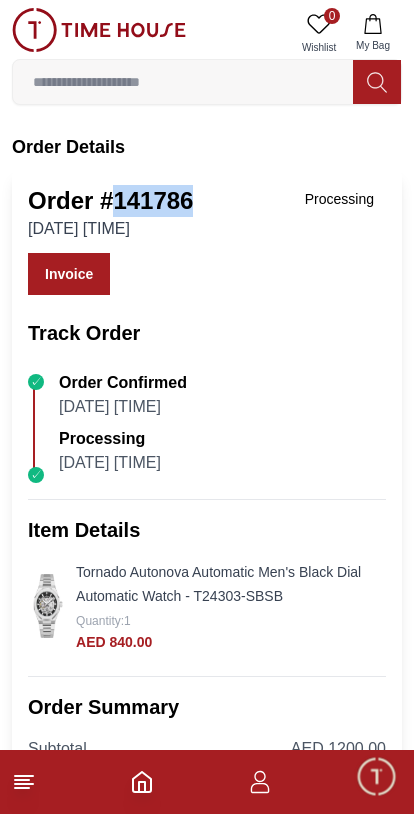 click at bounding box center (376, 776) 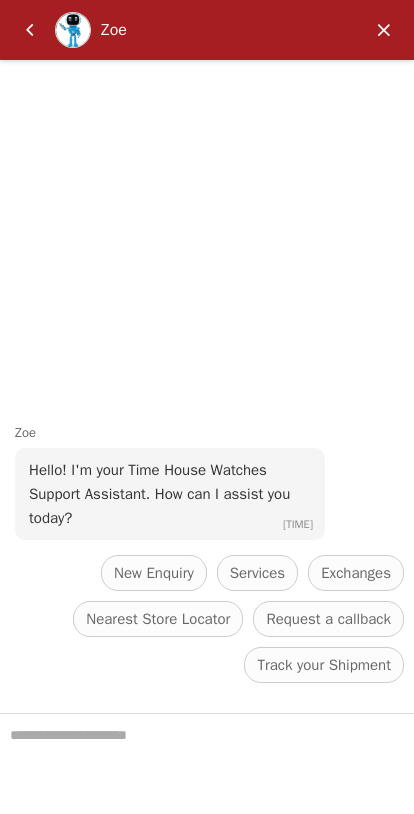 click on "Track your Shipment" at bounding box center [324, 665] 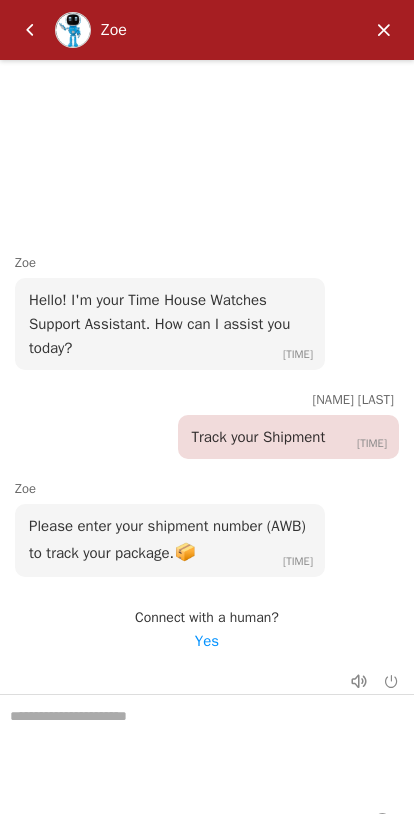 click on "Yes" at bounding box center (207, 641) 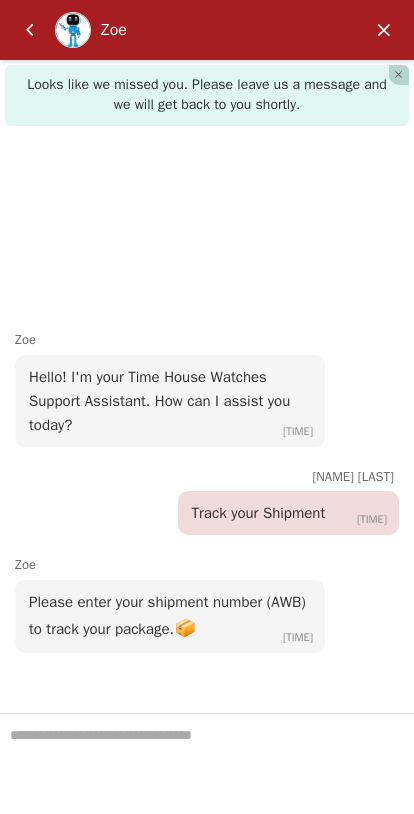click at bounding box center (384, 30) 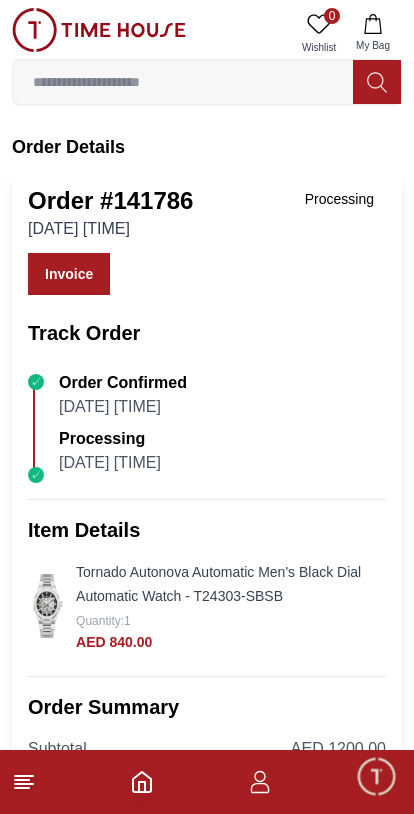 click at bounding box center [376, 776] 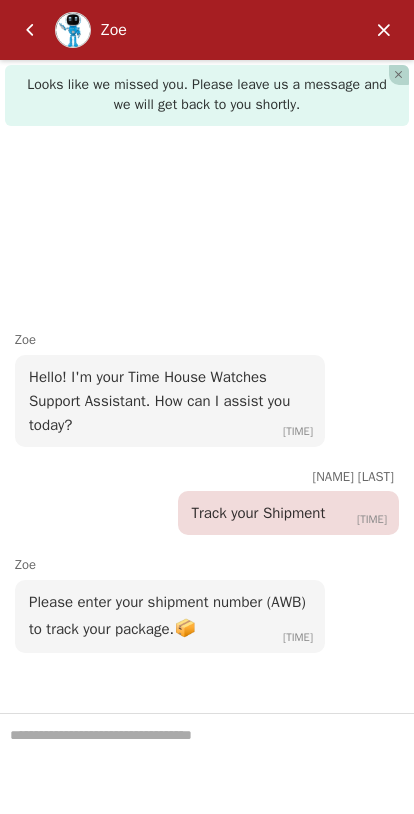 click at bounding box center (399, 75) 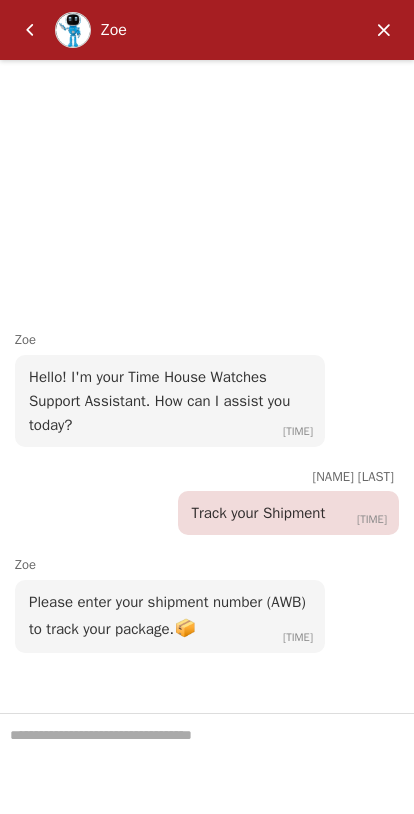 click at bounding box center [384, 30] 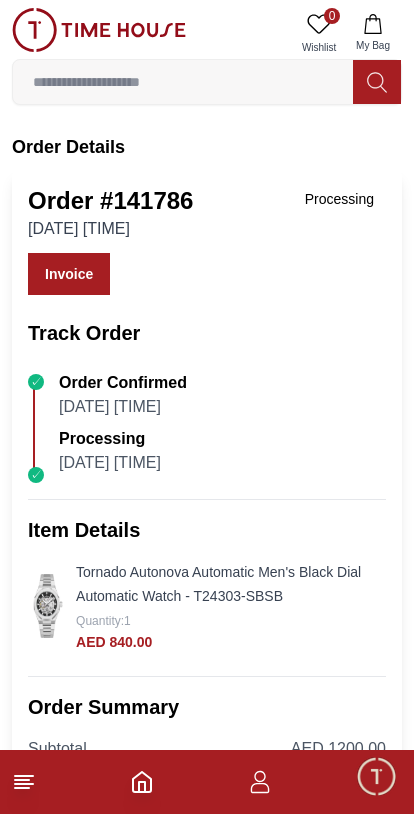 click at bounding box center [376, 776] 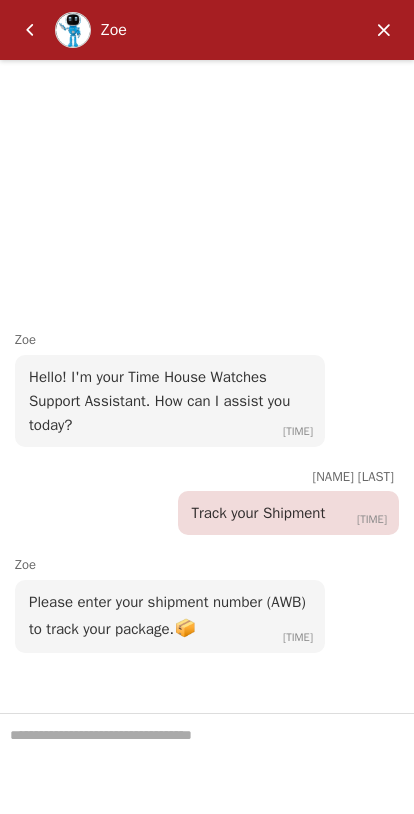 click at bounding box center [30, 30] 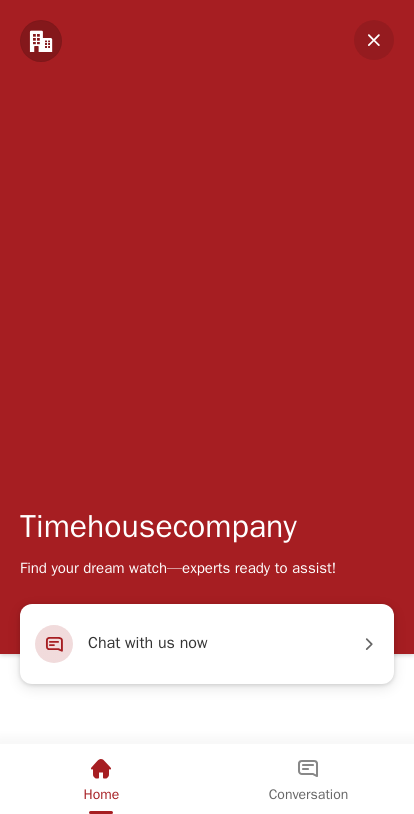 click on "Chat with us now" at bounding box center (207, 644) 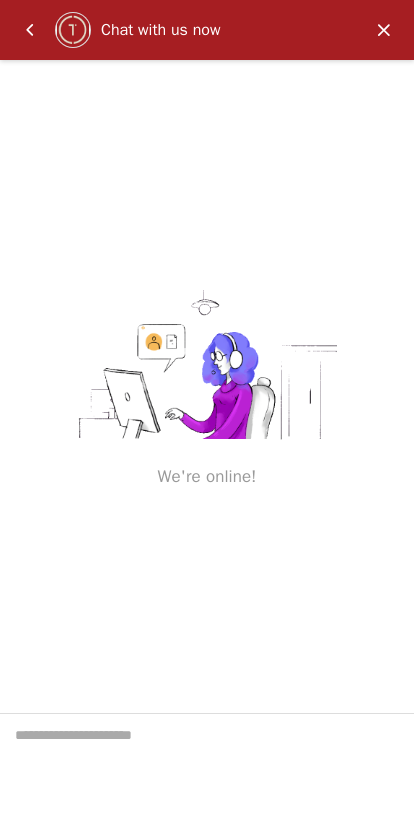 click at bounding box center [207, 764] 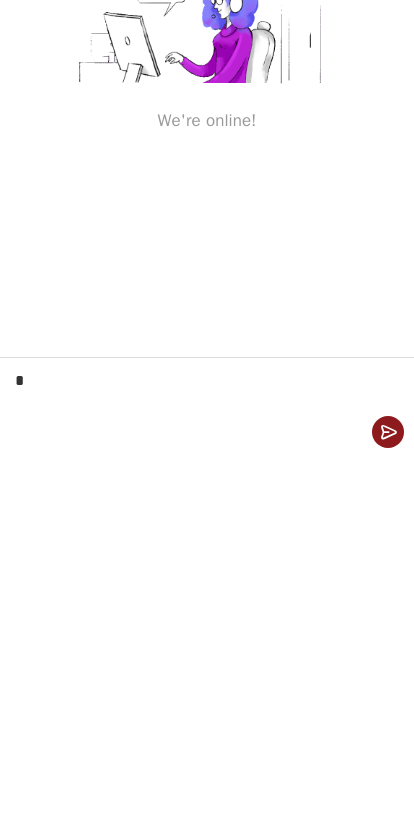 type on "**" 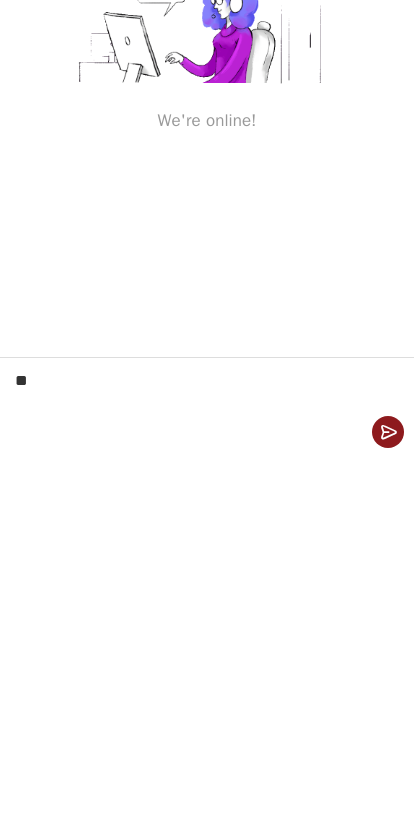 click at bounding box center [388, 432] 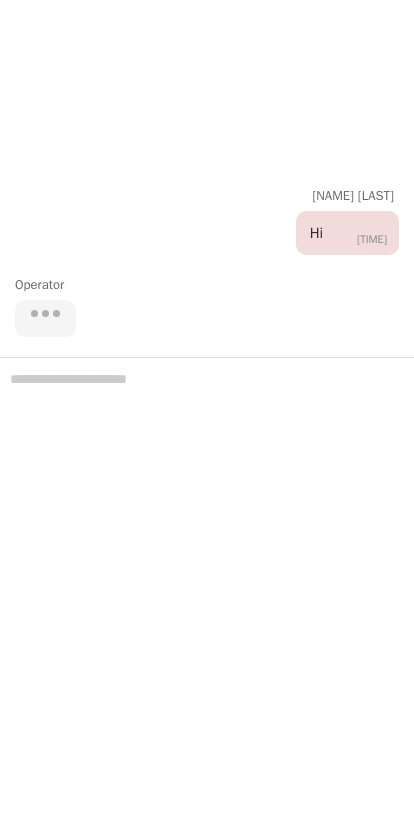 scroll, scrollTop: 738, scrollLeft: 0, axis: vertical 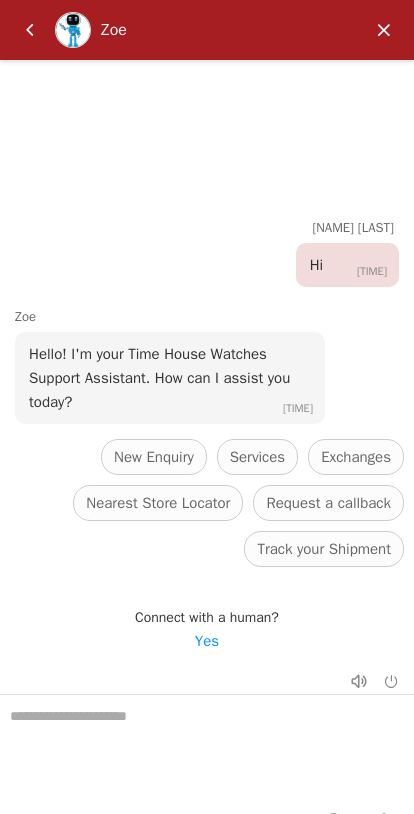 click on "Yes" at bounding box center (207, 641) 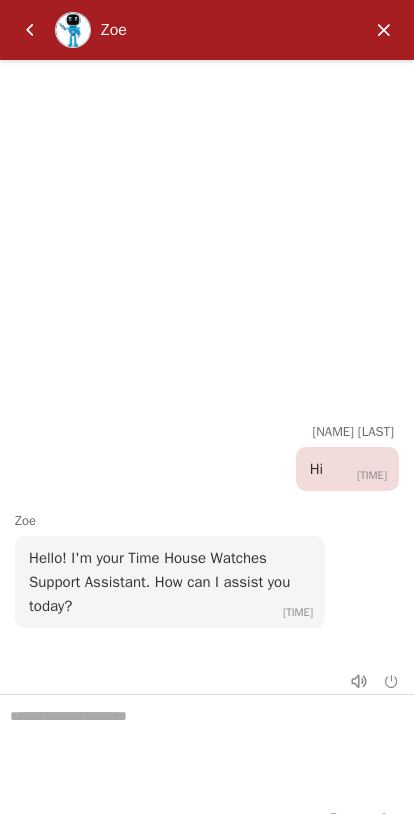 click at bounding box center [207, 745] 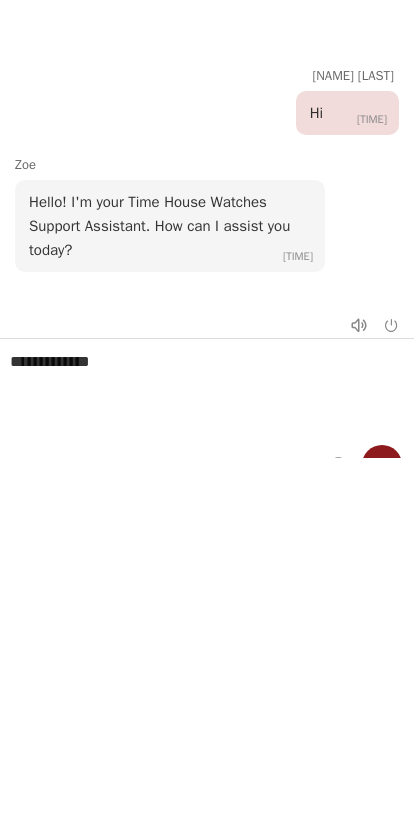 type on "**********" 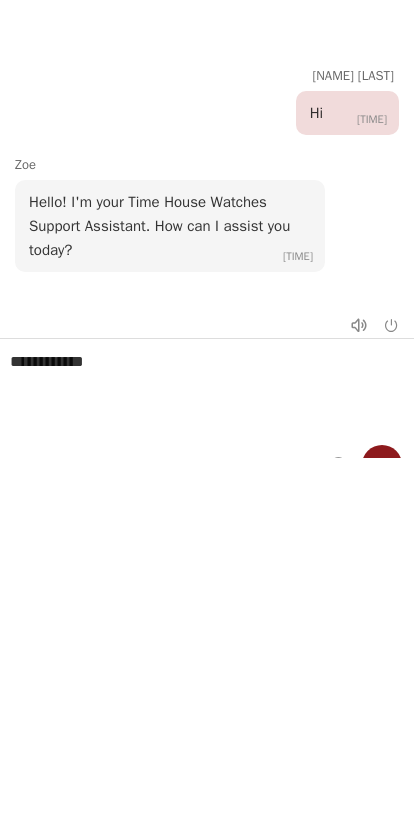 scroll, scrollTop: 1161, scrollLeft: 0, axis: vertical 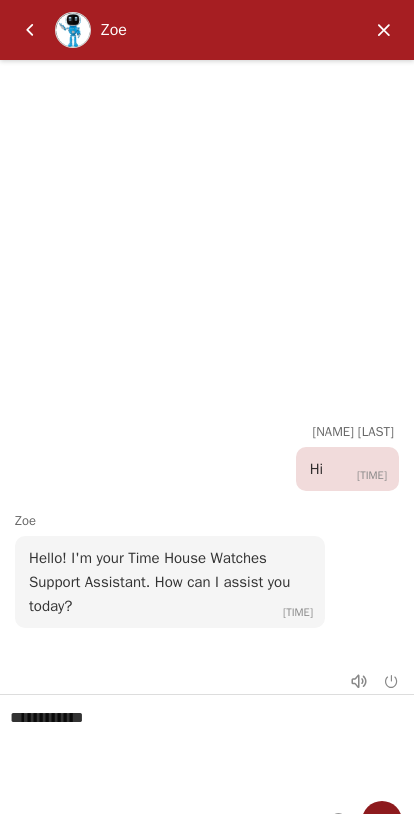 click at bounding box center [382, 821] 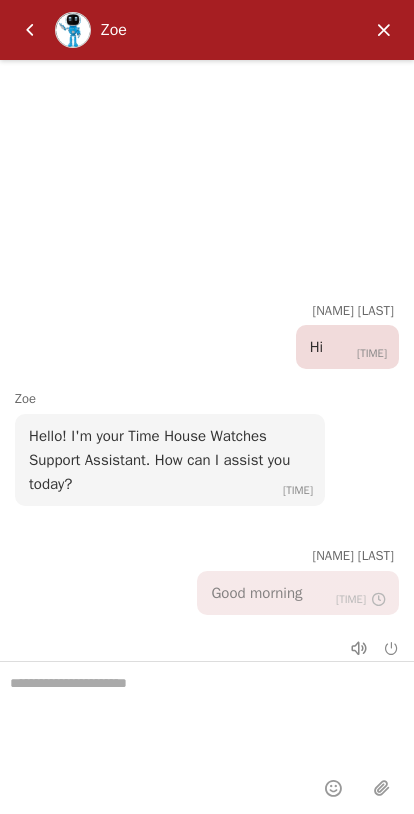 scroll, scrollTop: 33, scrollLeft: 0, axis: vertical 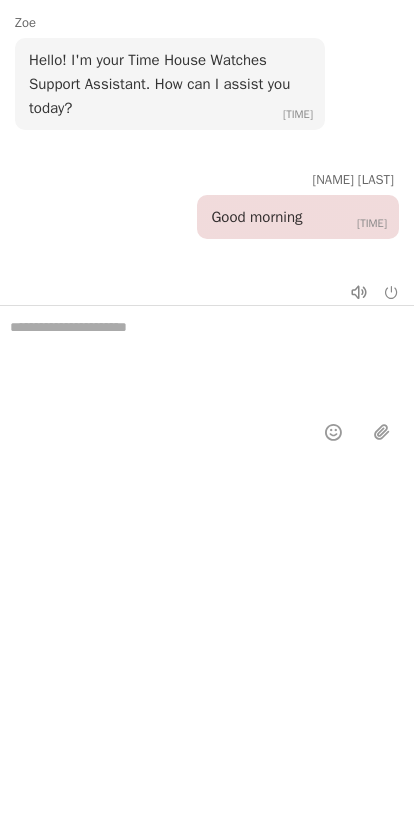 click at bounding box center [207, 356] 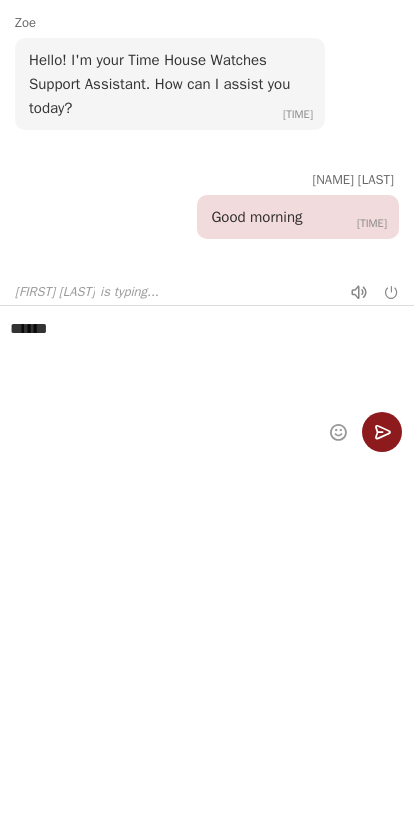 type on "******" 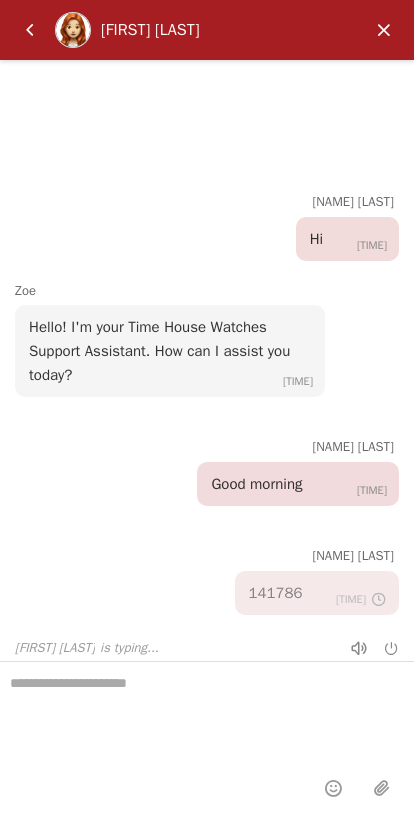 click at bounding box center [207, 712] 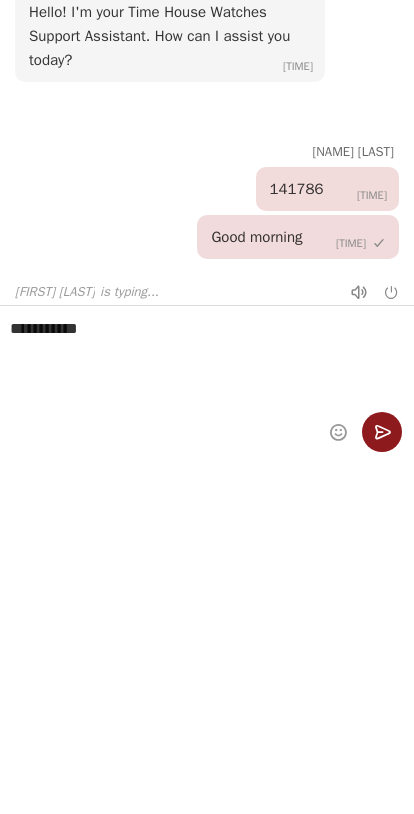 type on "**********" 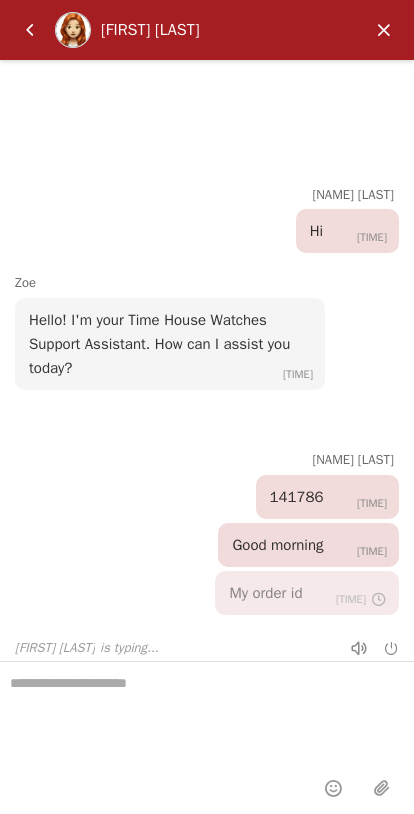 click at bounding box center (207, 712) 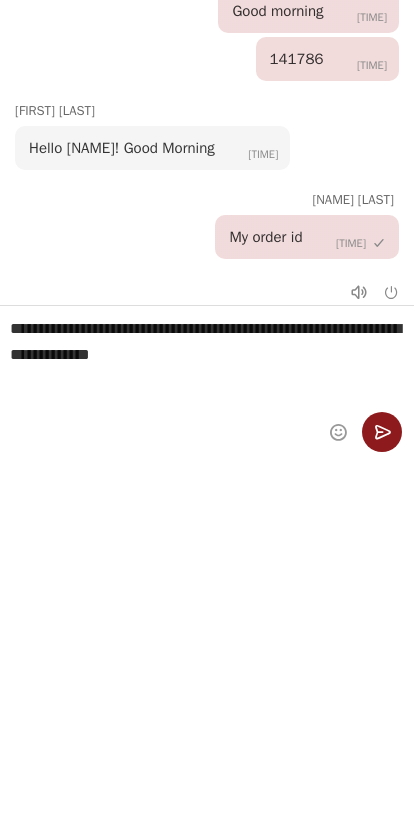 type on "**********" 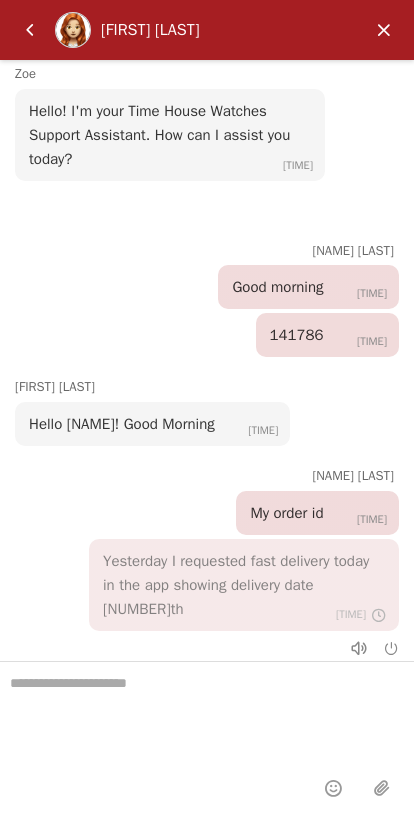 scroll, scrollTop: 64, scrollLeft: 0, axis: vertical 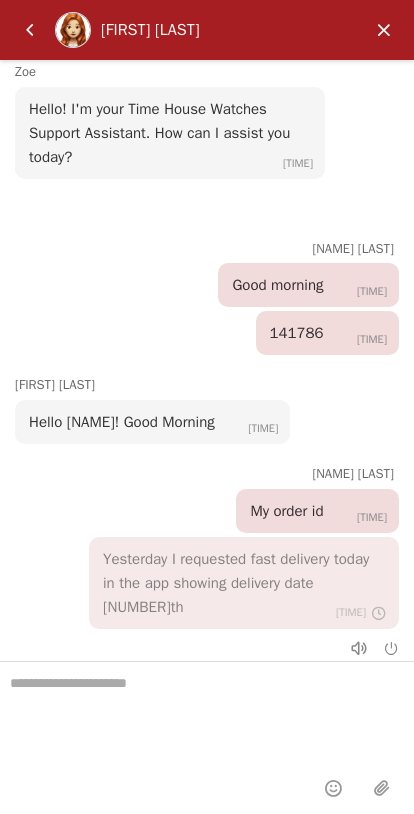 click at bounding box center [207, 712] 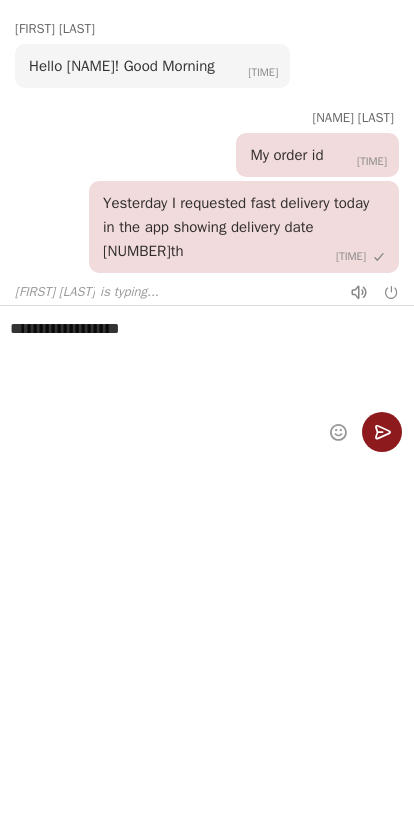 type on "**********" 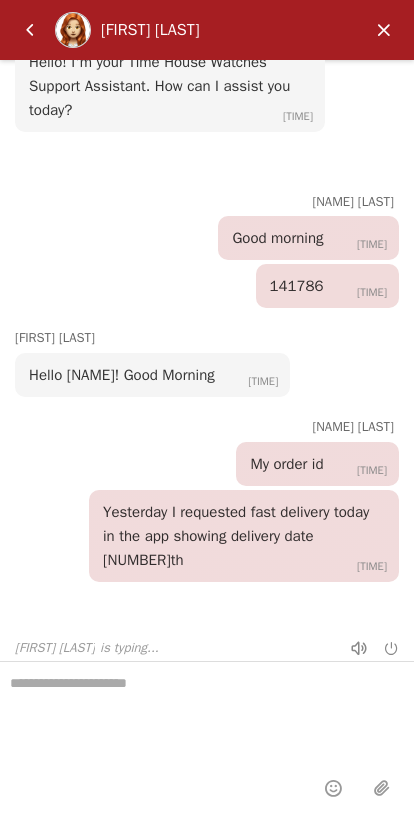 scroll, scrollTop: 112, scrollLeft: 0, axis: vertical 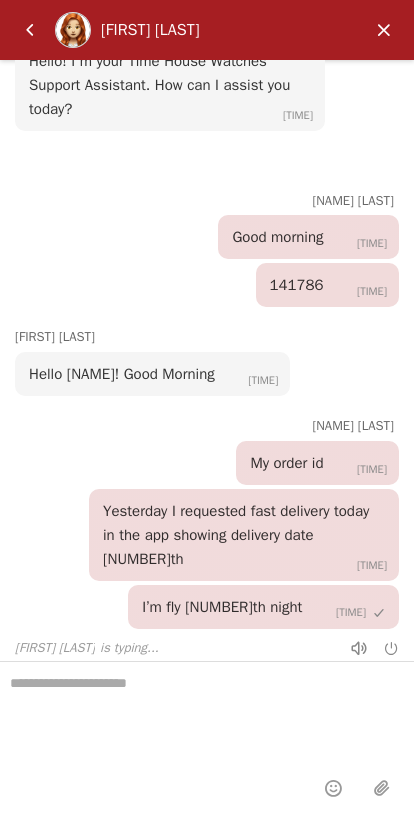 click at bounding box center (207, 712) 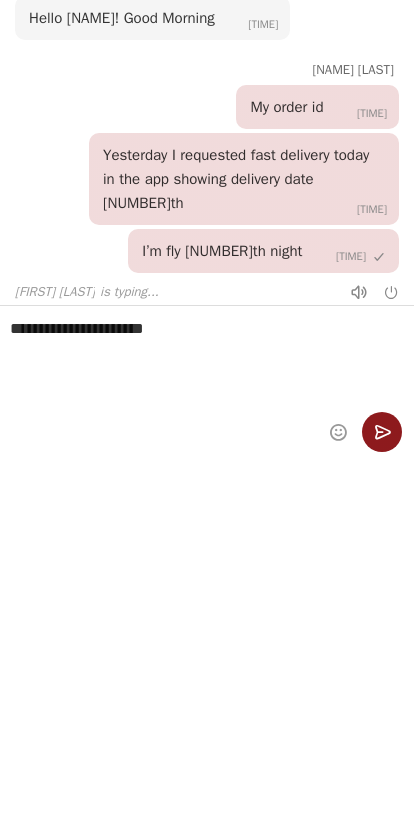type on "**********" 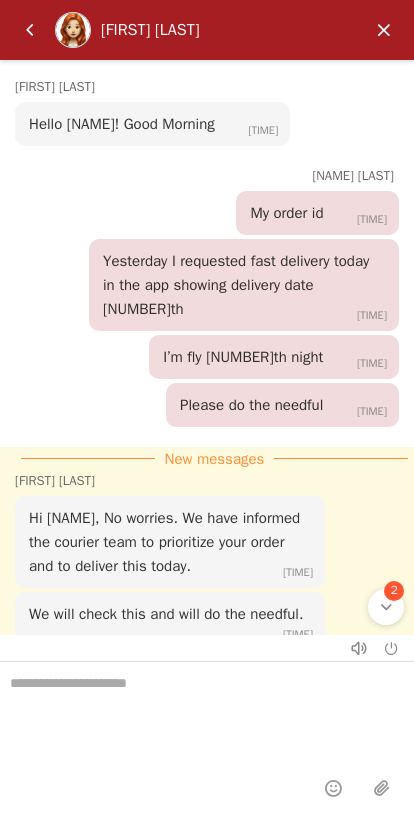 scroll, scrollTop: 392, scrollLeft: 0, axis: vertical 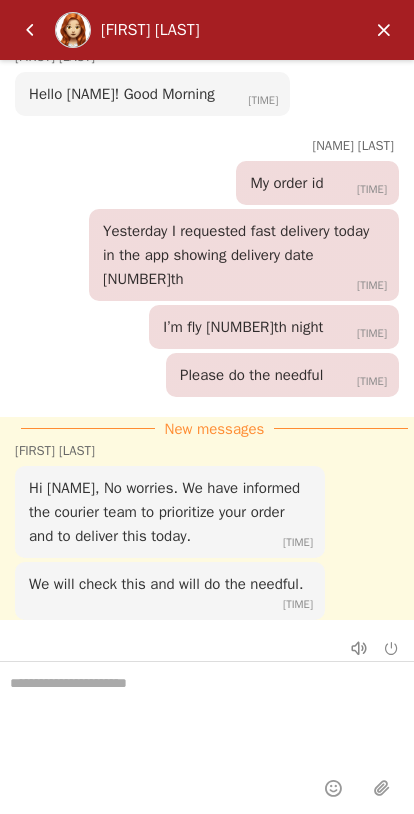 click at bounding box center [207, 712] 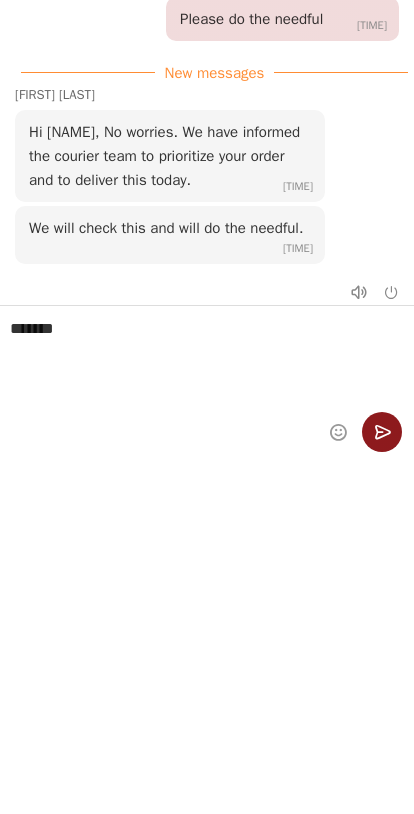 type on "******" 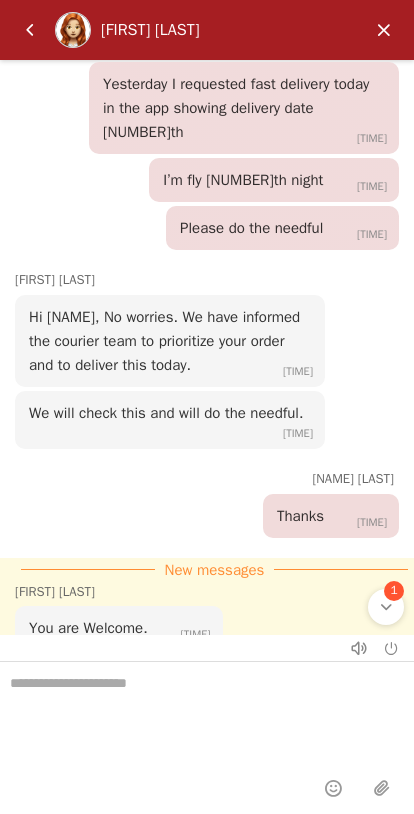 scroll, scrollTop: 568, scrollLeft: 0, axis: vertical 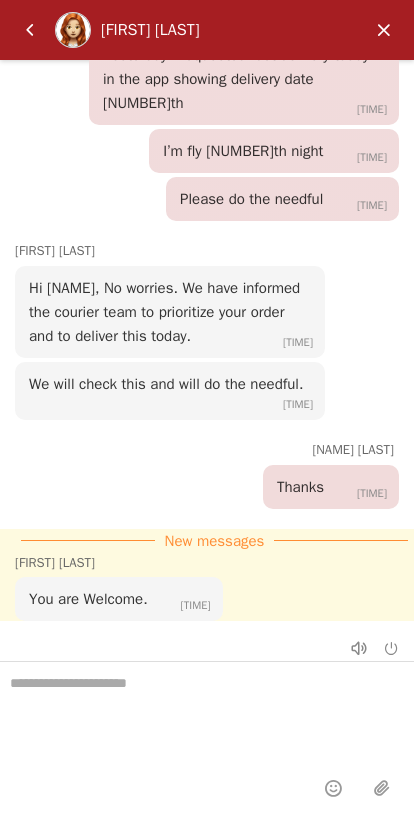 click at bounding box center [384, 30] 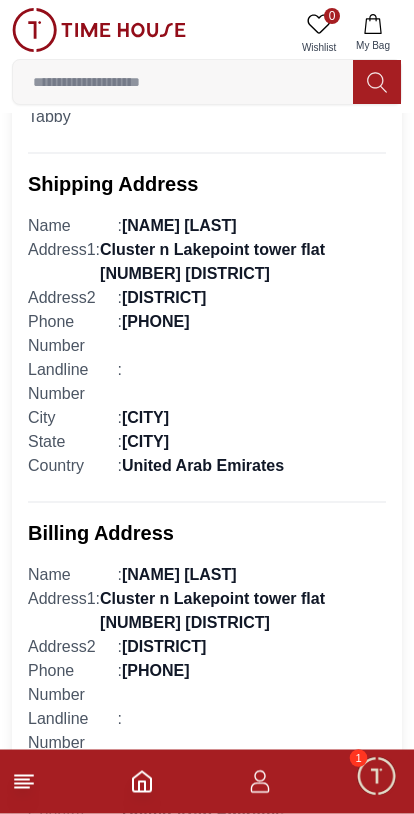 scroll, scrollTop: 884, scrollLeft: 0, axis: vertical 